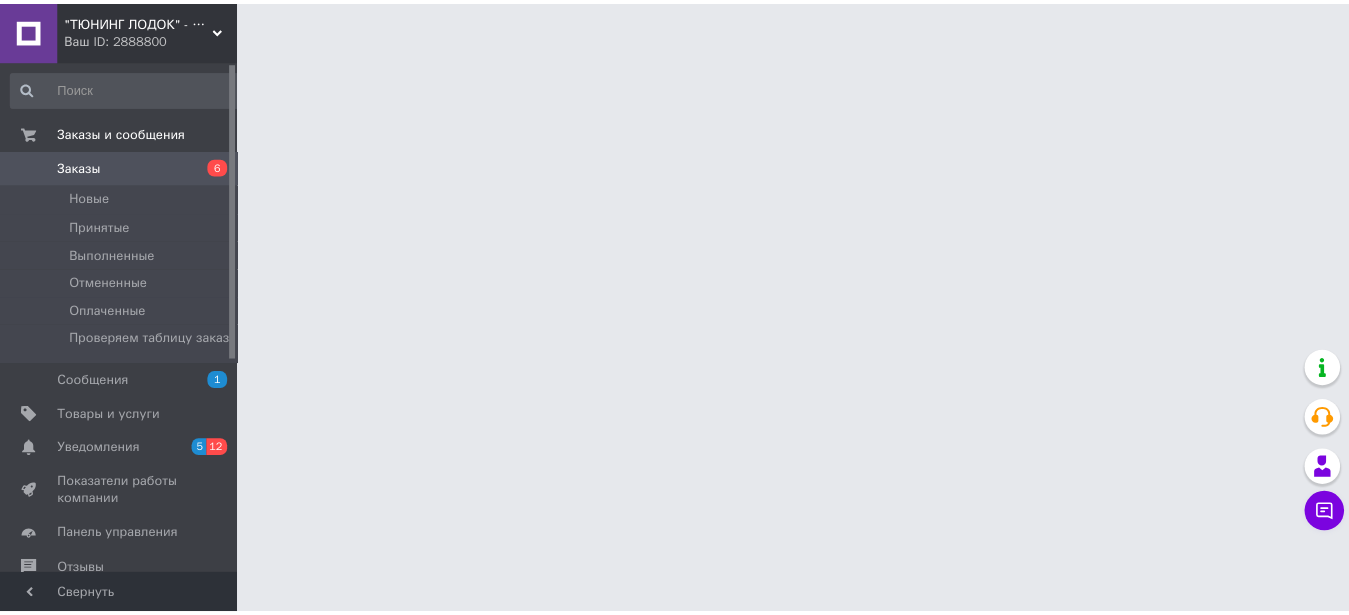 scroll, scrollTop: 0, scrollLeft: 0, axis: both 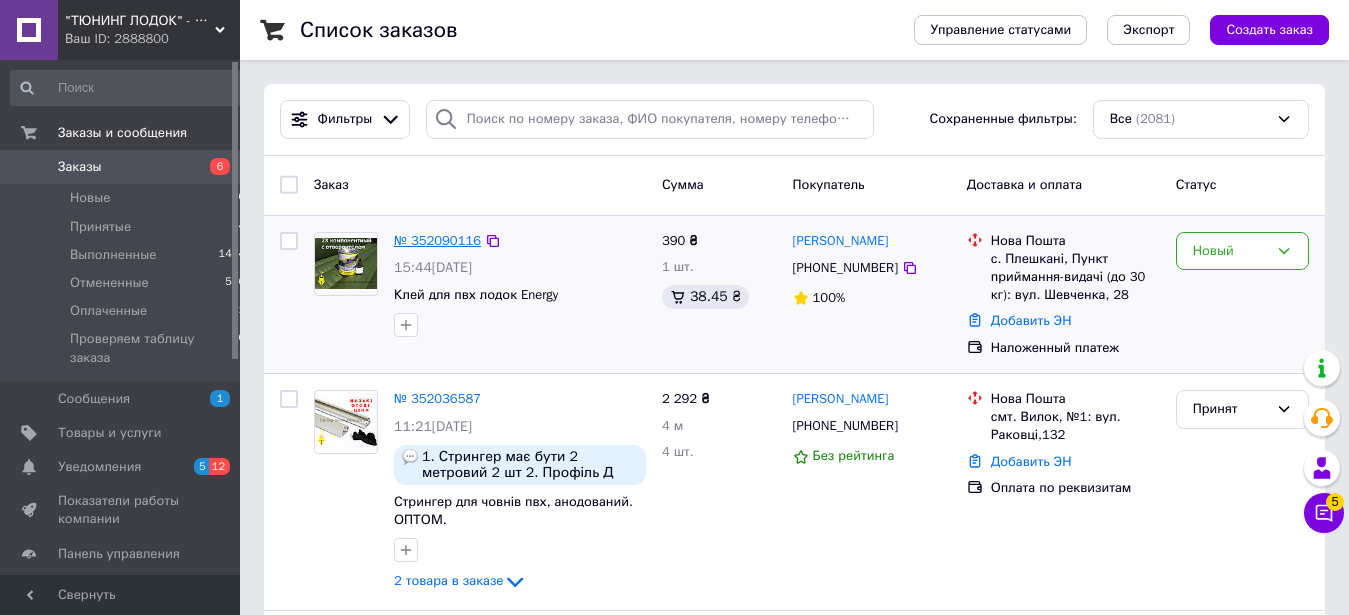 click on "№ 352090116" at bounding box center [437, 240] 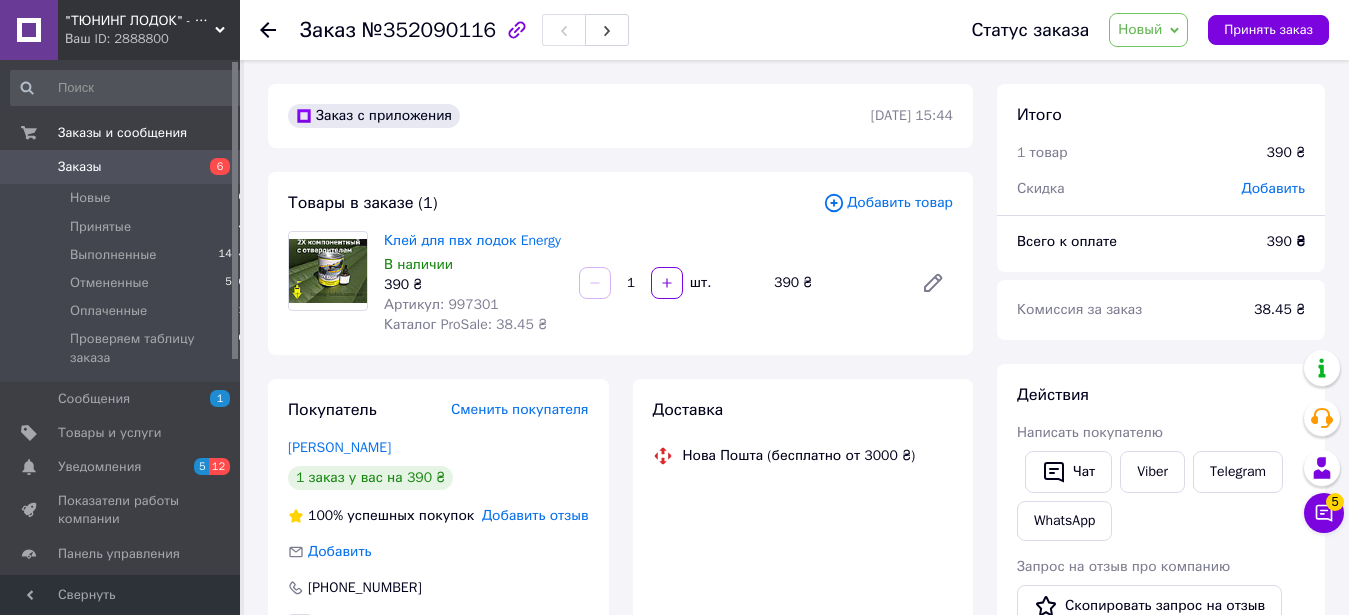 scroll, scrollTop: 102, scrollLeft: 0, axis: vertical 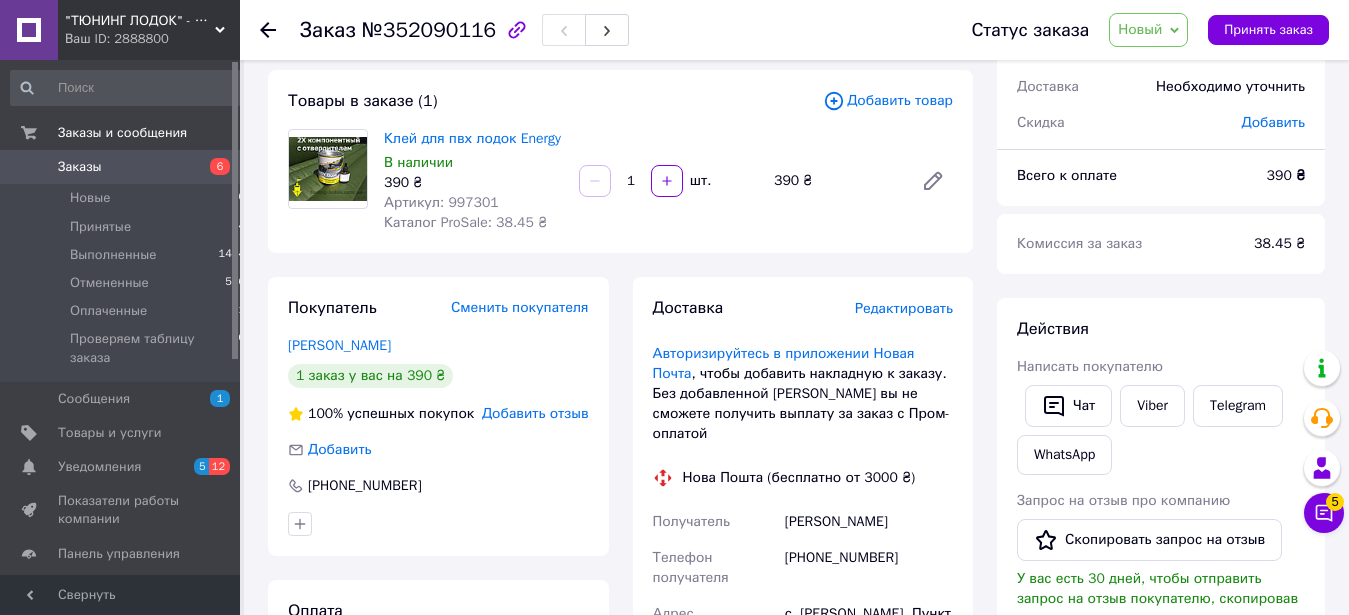 click on "Новый" at bounding box center (1140, 29) 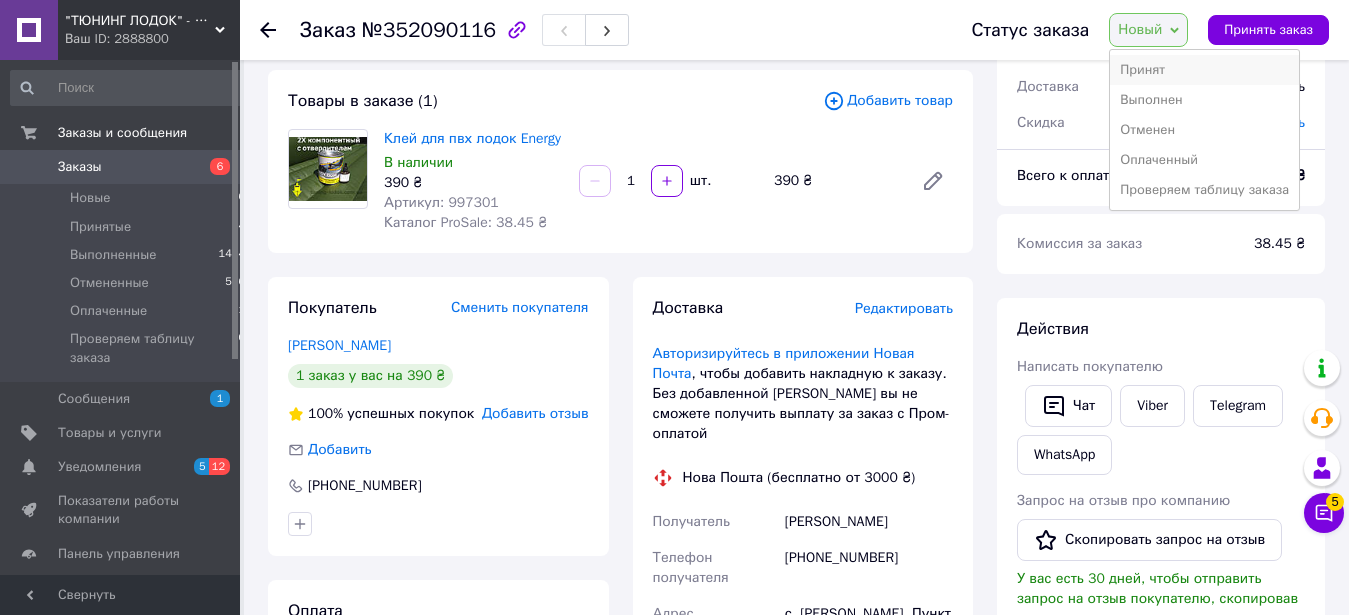 click on "Принят" at bounding box center [1204, 70] 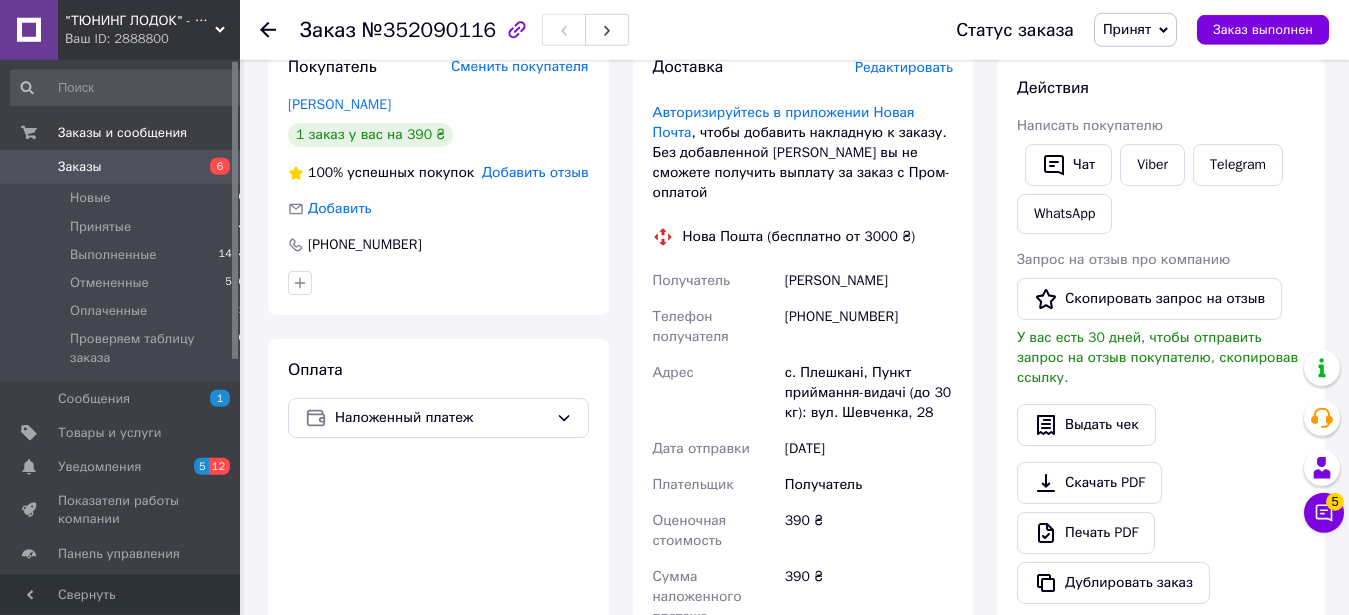 scroll, scrollTop: 0, scrollLeft: 0, axis: both 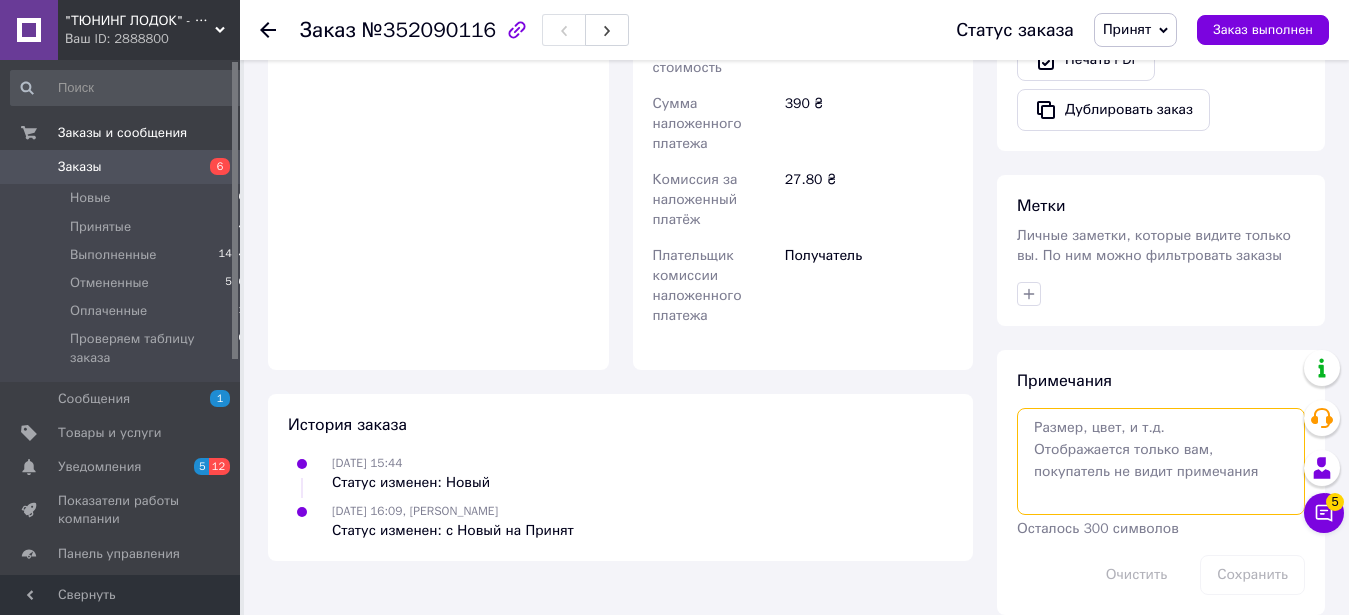 click at bounding box center [1161, 461] 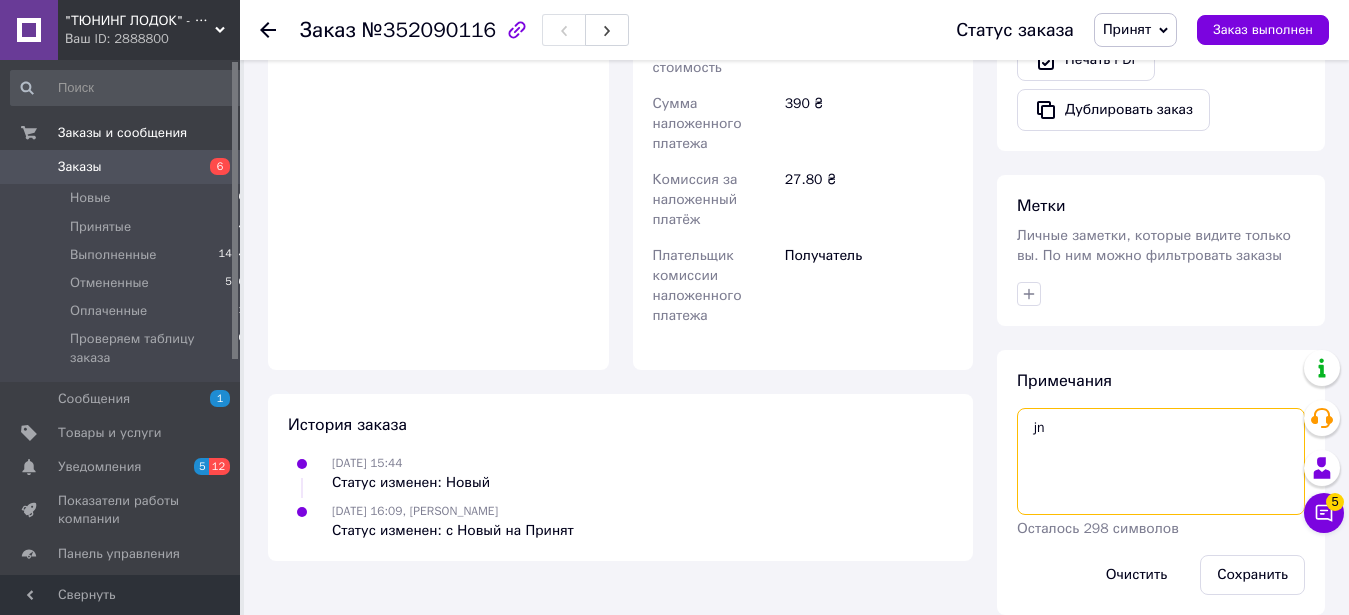type on "j" 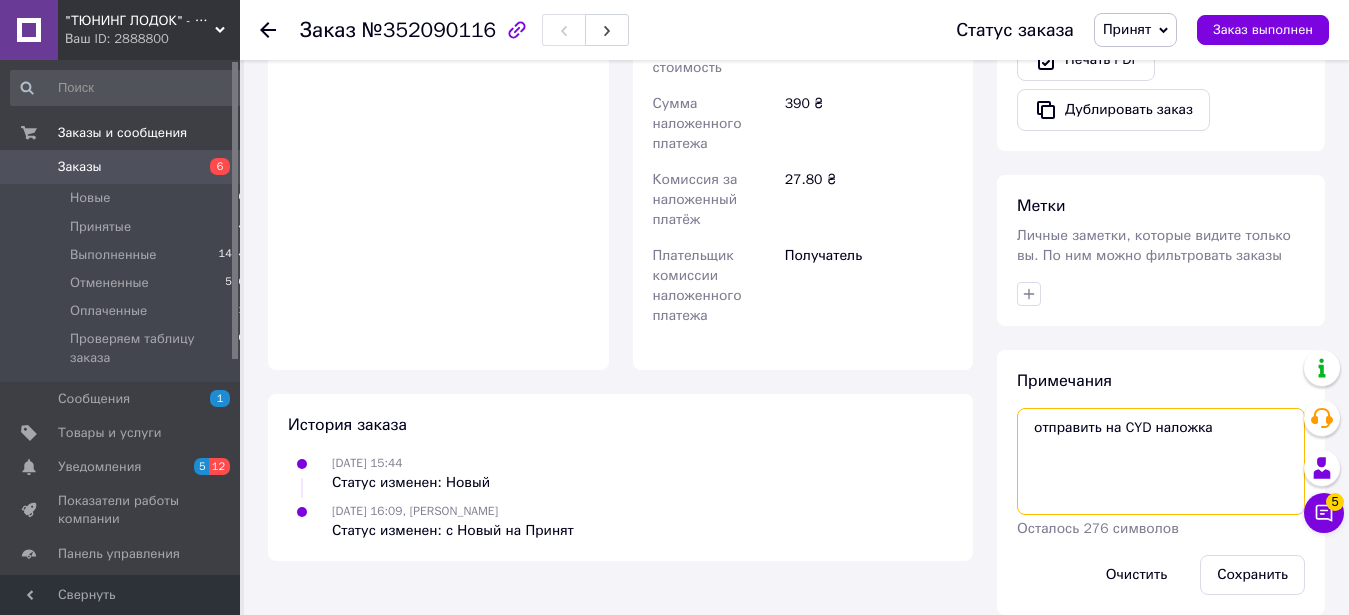 drag, startPoint x: 1123, startPoint y: 418, endPoint x: 1146, endPoint y: 409, distance: 24.698177 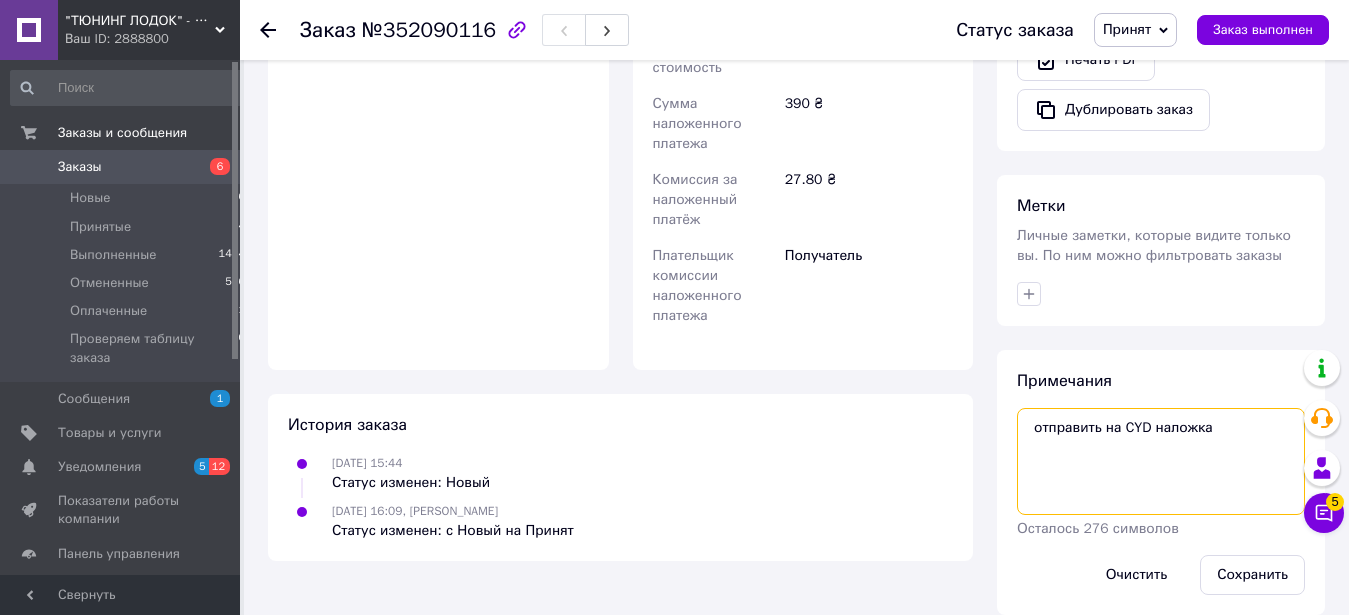 click on "отправить на CYD наложка" at bounding box center [1161, 461] 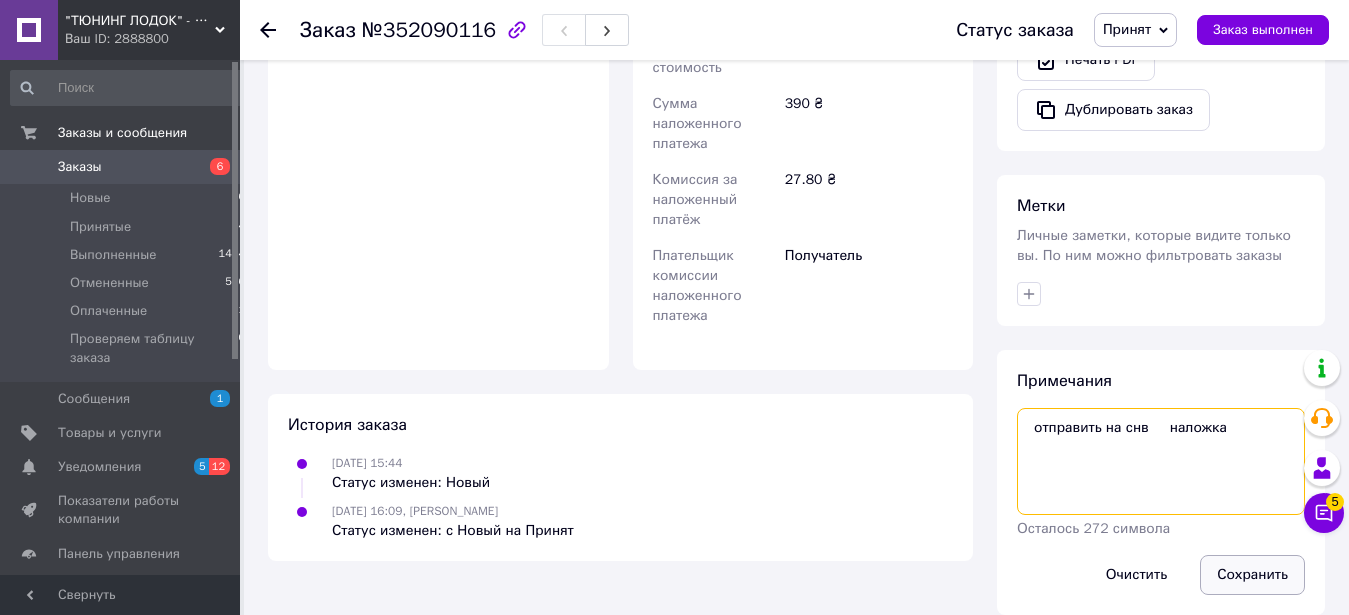 type on "отправить на снв     наложка" 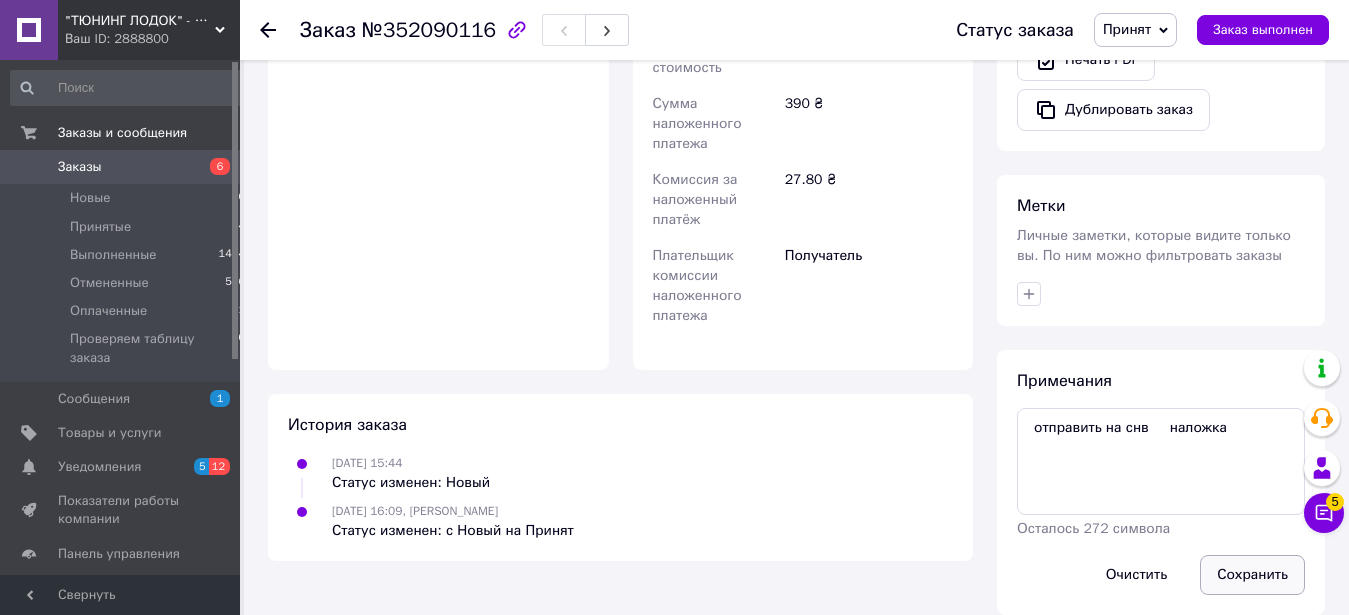 click on "Сохранить" at bounding box center [1252, 575] 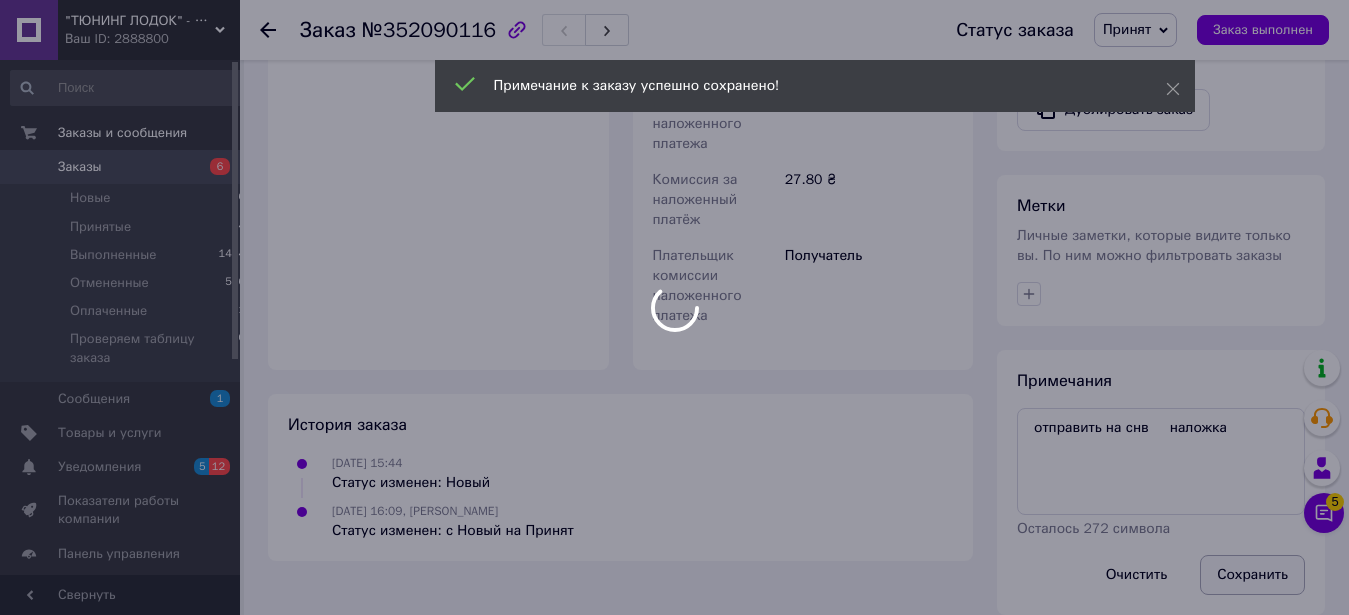 scroll, scrollTop: 814, scrollLeft: 0, axis: vertical 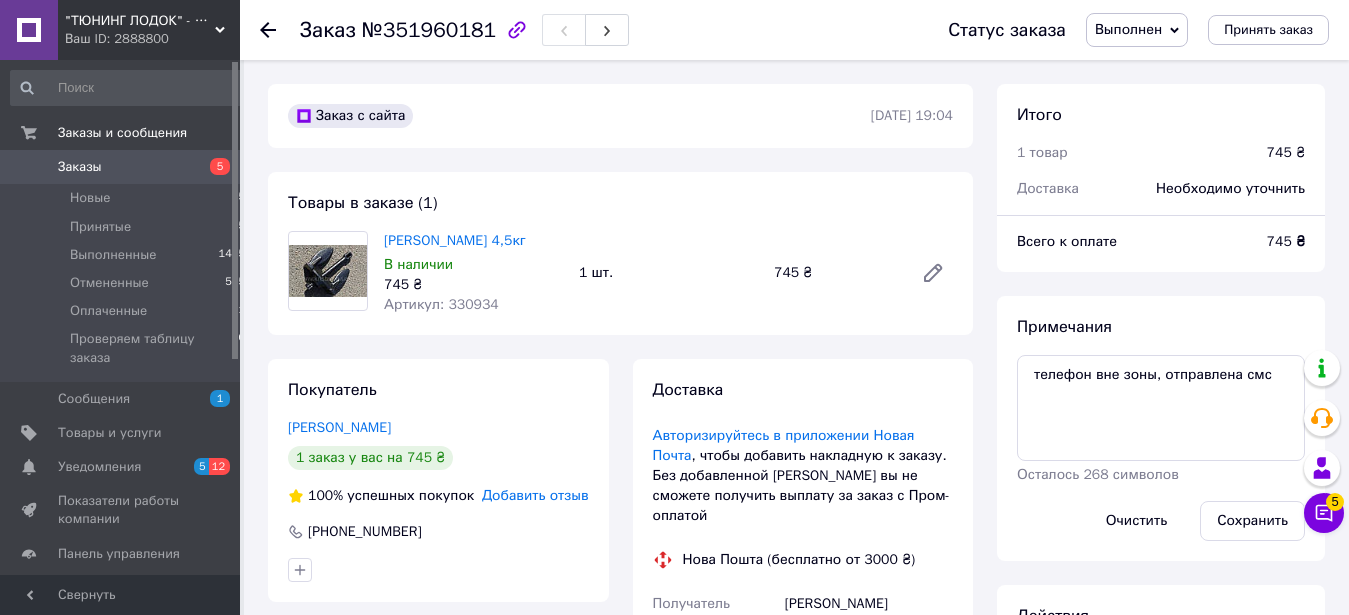 click on "Заказы" at bounding box center (80, 167) 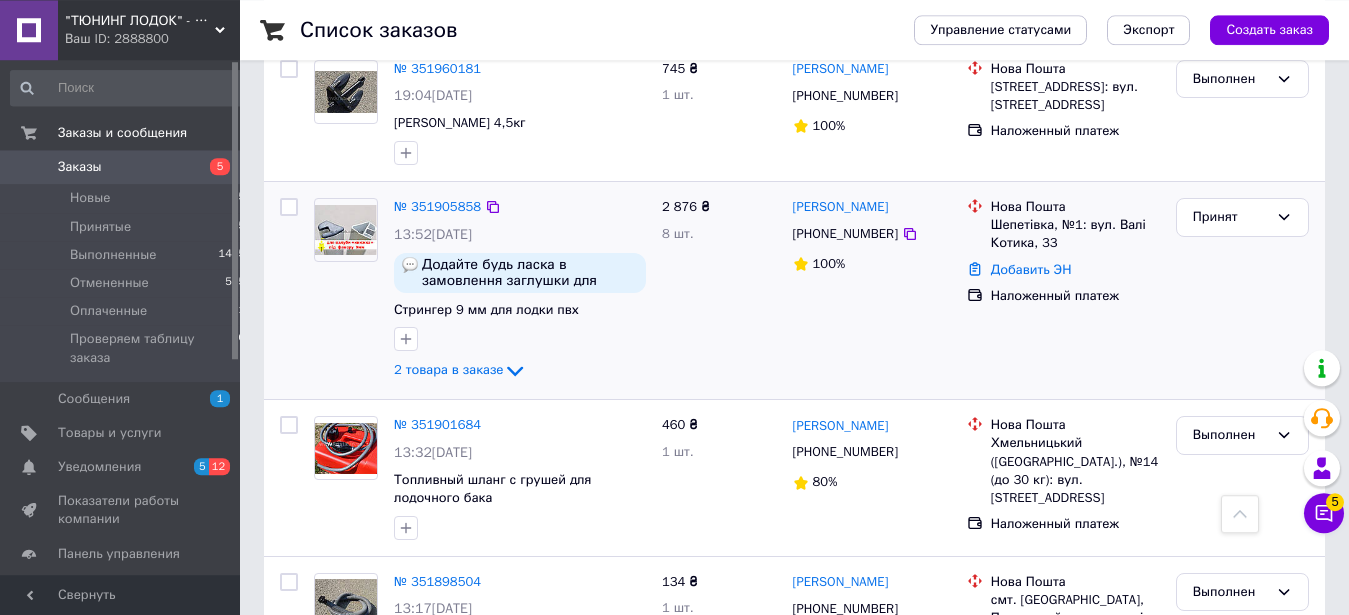 scroll, scrollTop: 612, scrollLeft: 0, axis: vertical 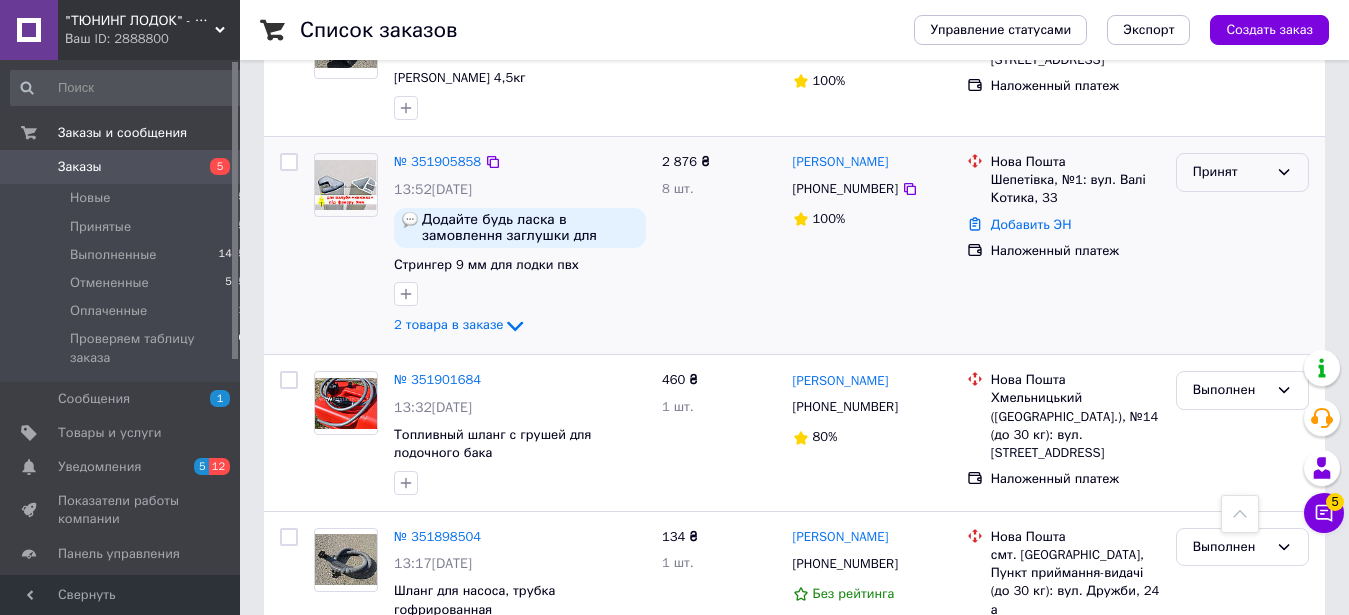 click on "Принят" at bounding box center [1242, 172] 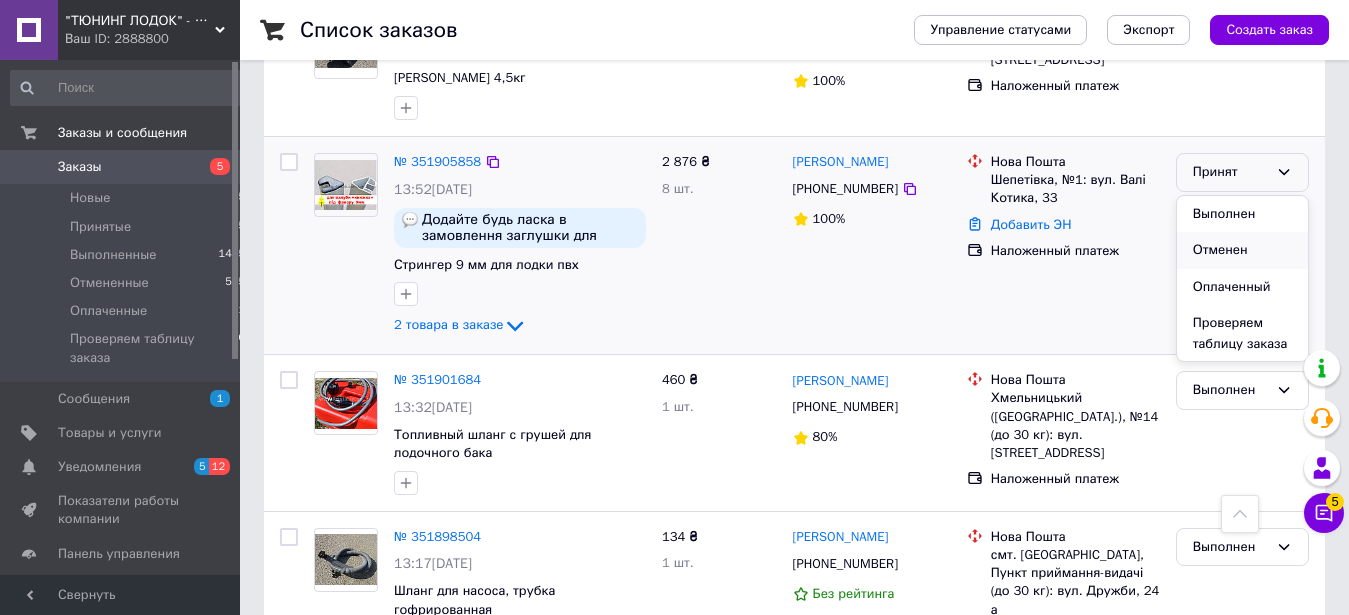 click on "Отменен" at bounding box center (1242, 250) 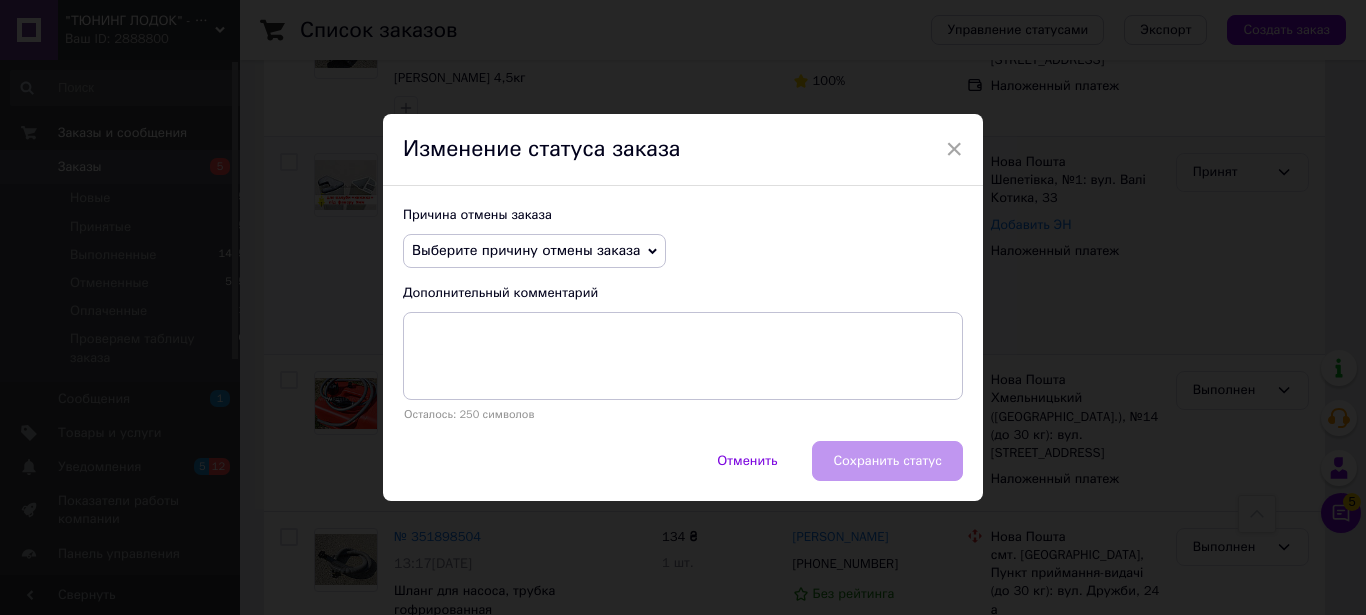 click on "Выберите причину отмены заказа" at bounding box center [526, 250] 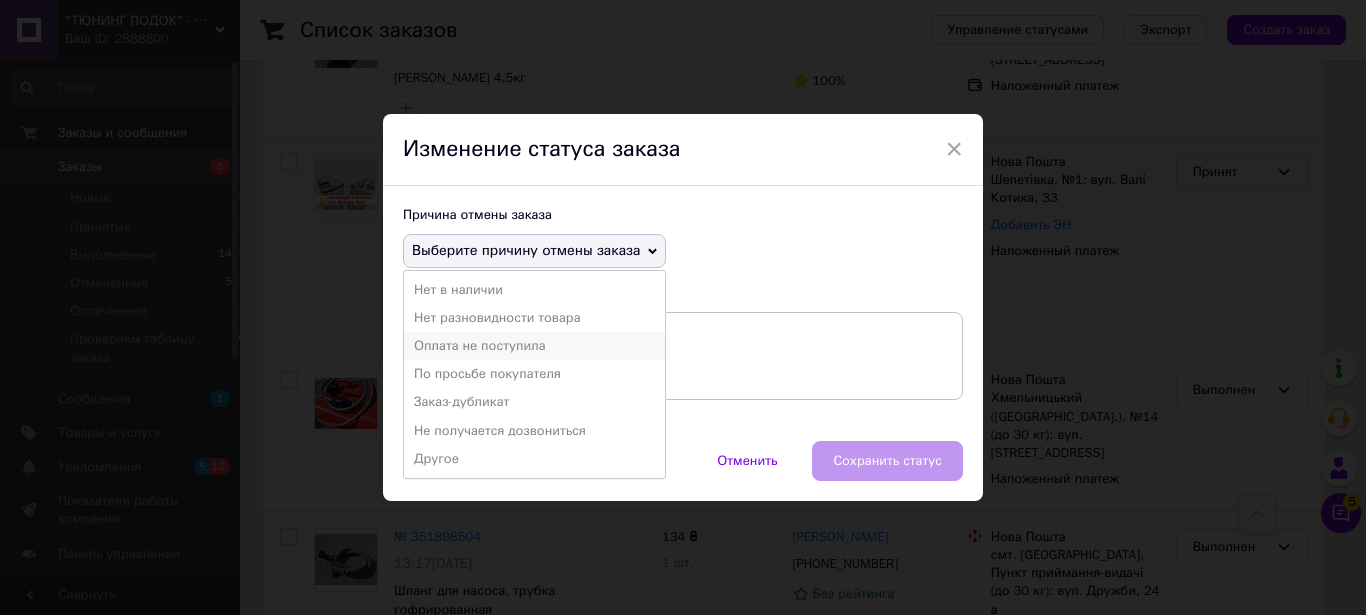 click on "Оплата не поступила" at bounding box center (534, 346) 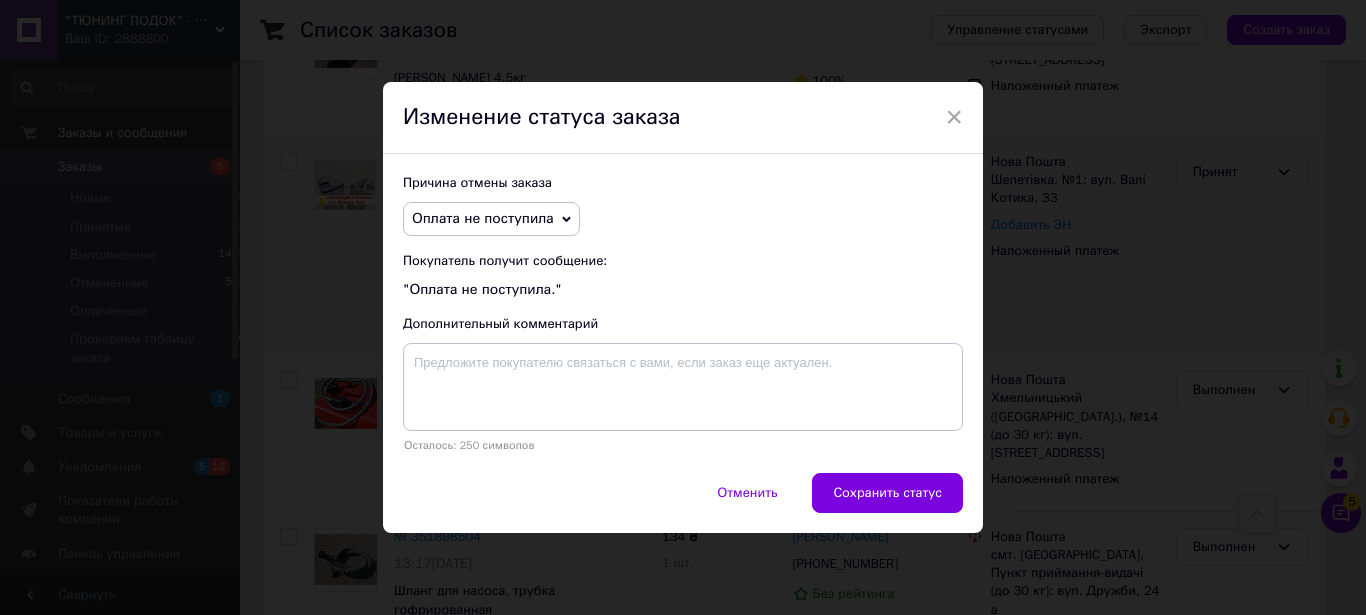 drag, startPoint x: 847, startPoint y: 478, endPoint x: 875, endPoint y: 471, distance: 28.86174 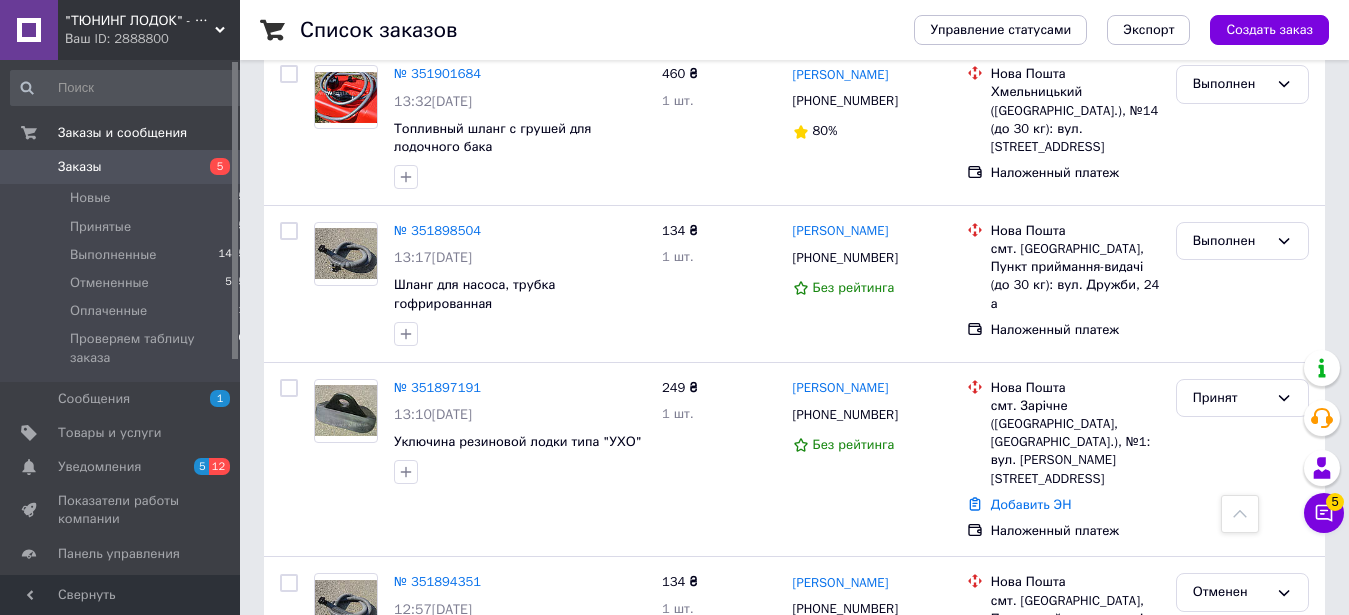 scroll, scrollTop: 1020, scrollLeft: 0, axis: vertical 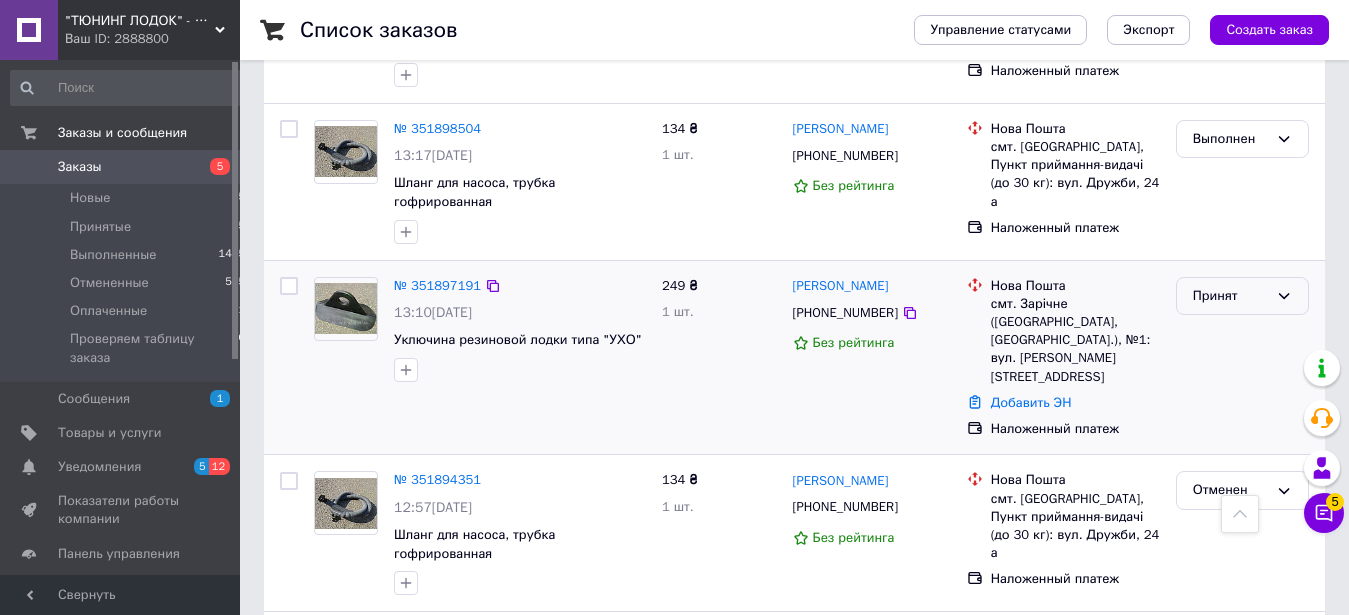 click 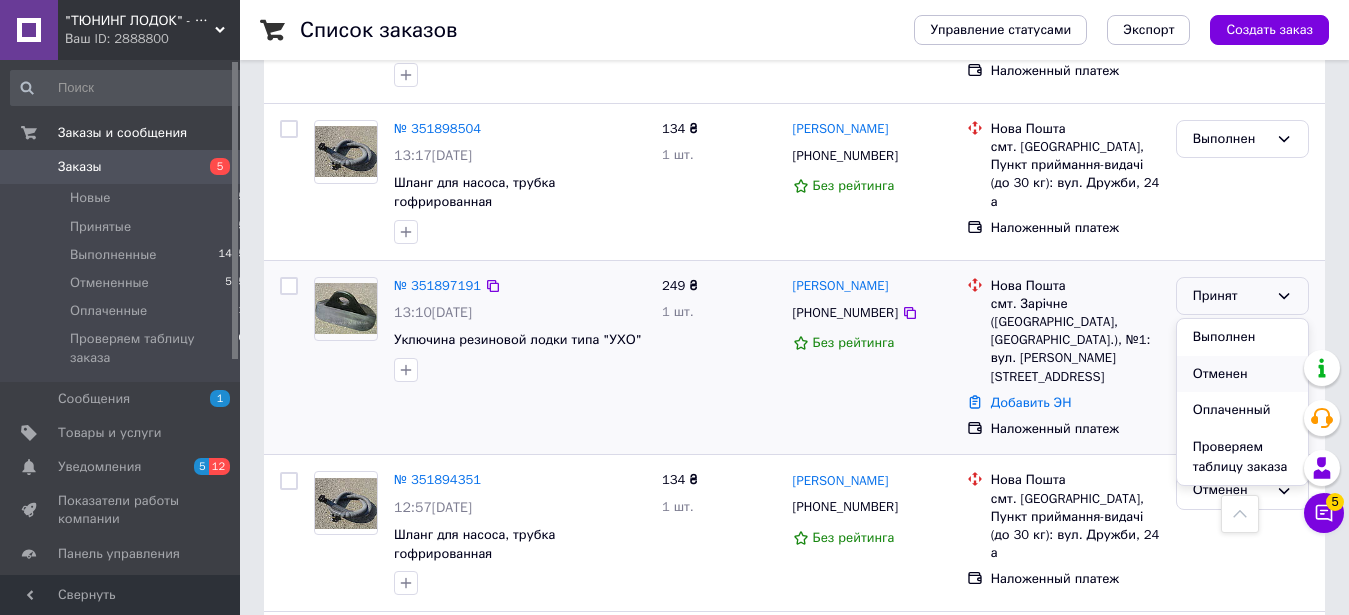 click on "Отменен" at bounding box center (1242, 374) 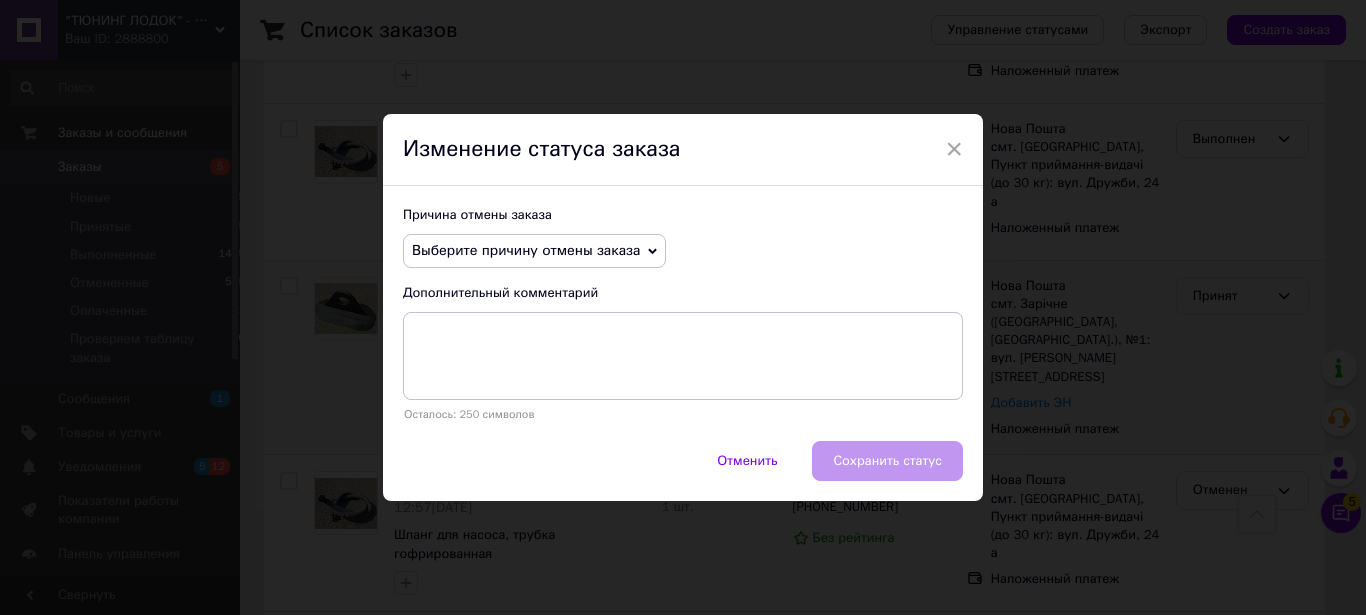 click 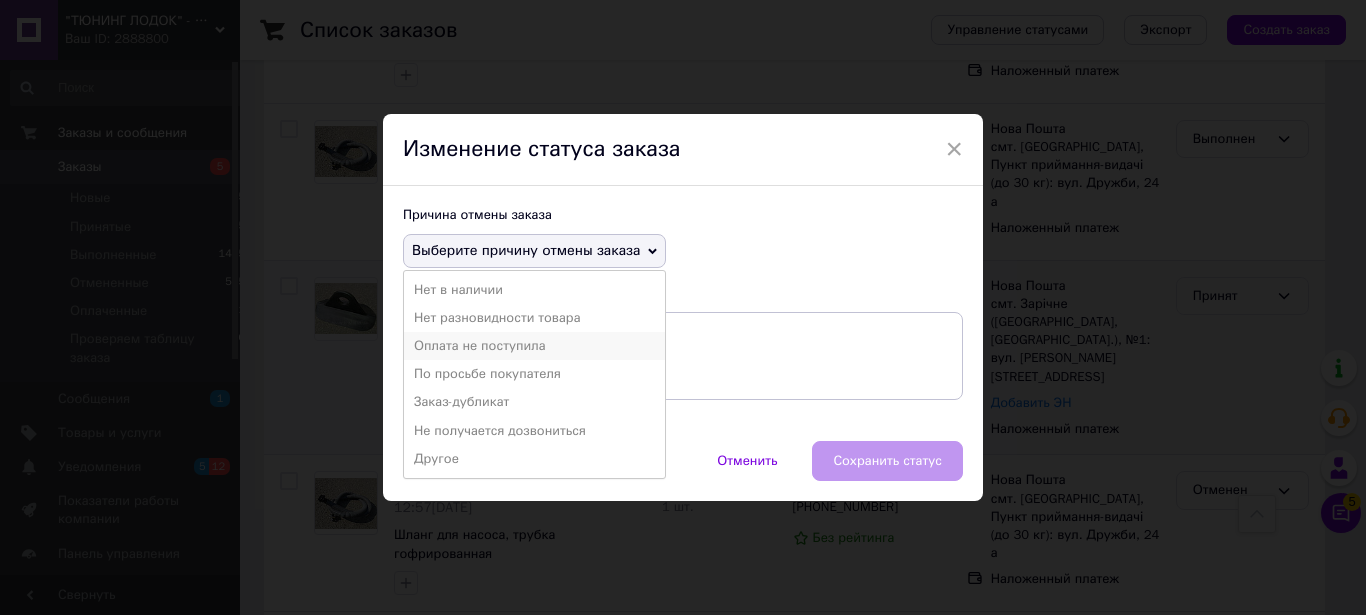 click on "Оплата не поступила" at bounding box center (534, 346) 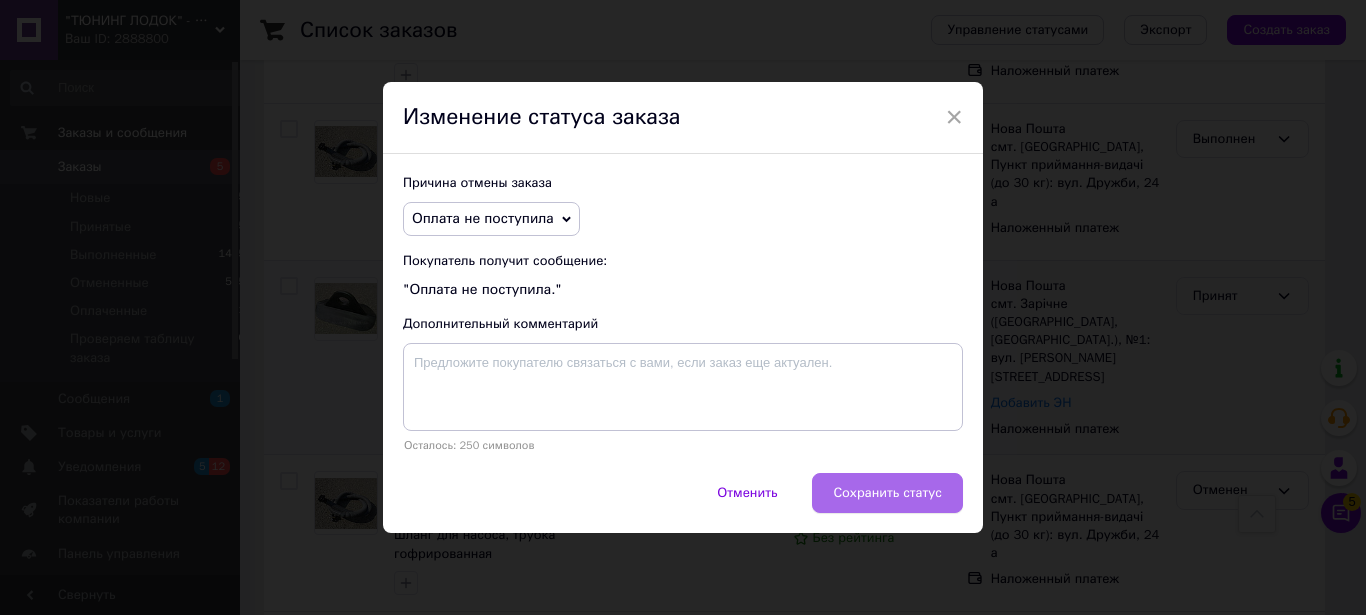 click on "Сохранить статус" at bounding box center (887, 493) 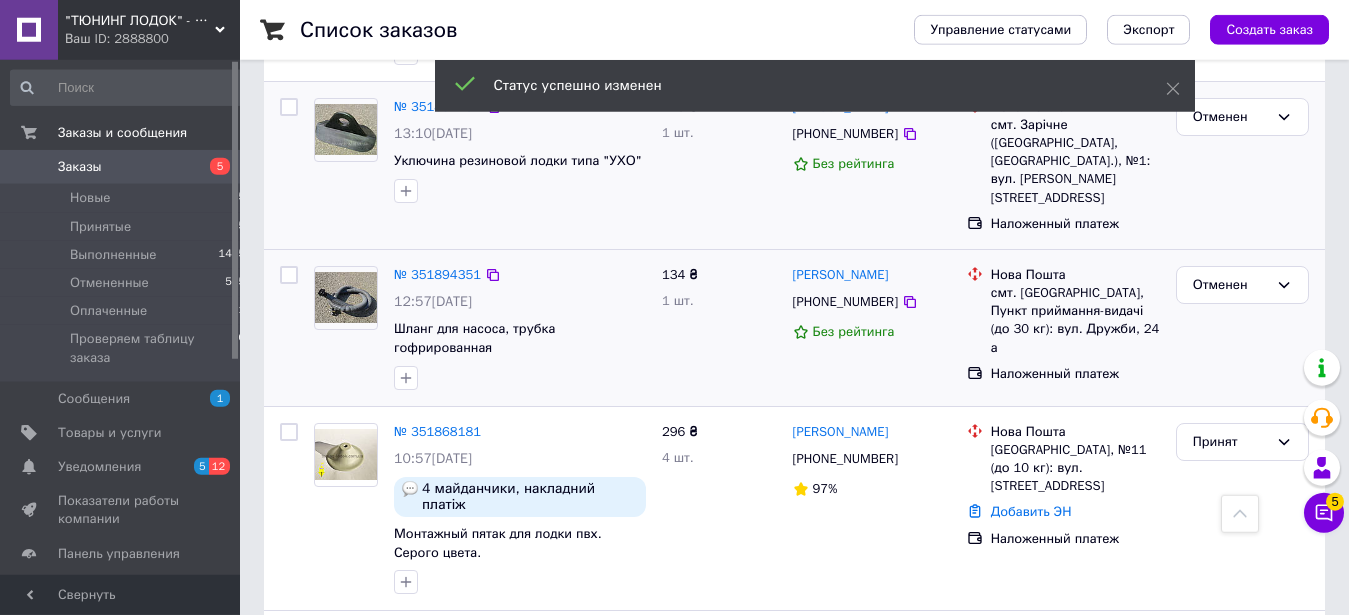 scroll, scrollTop: 1224, scrollLeft: 0, axis: vertical 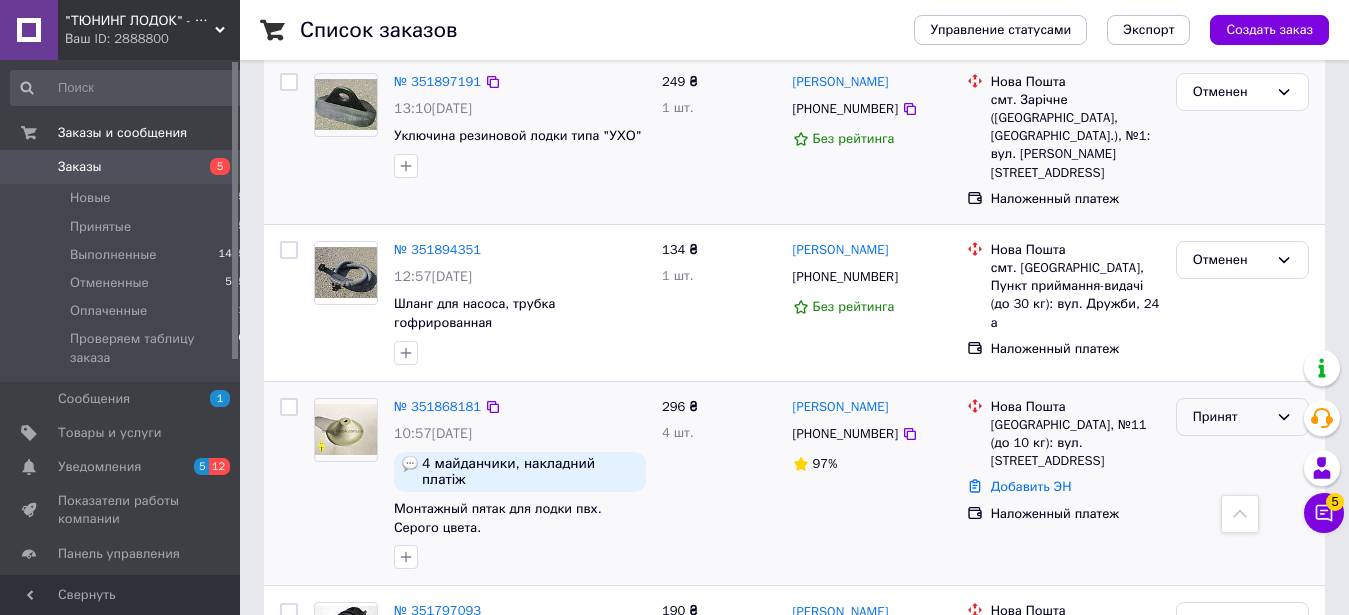 click on "Принят" at bounding box center (1230, 417) 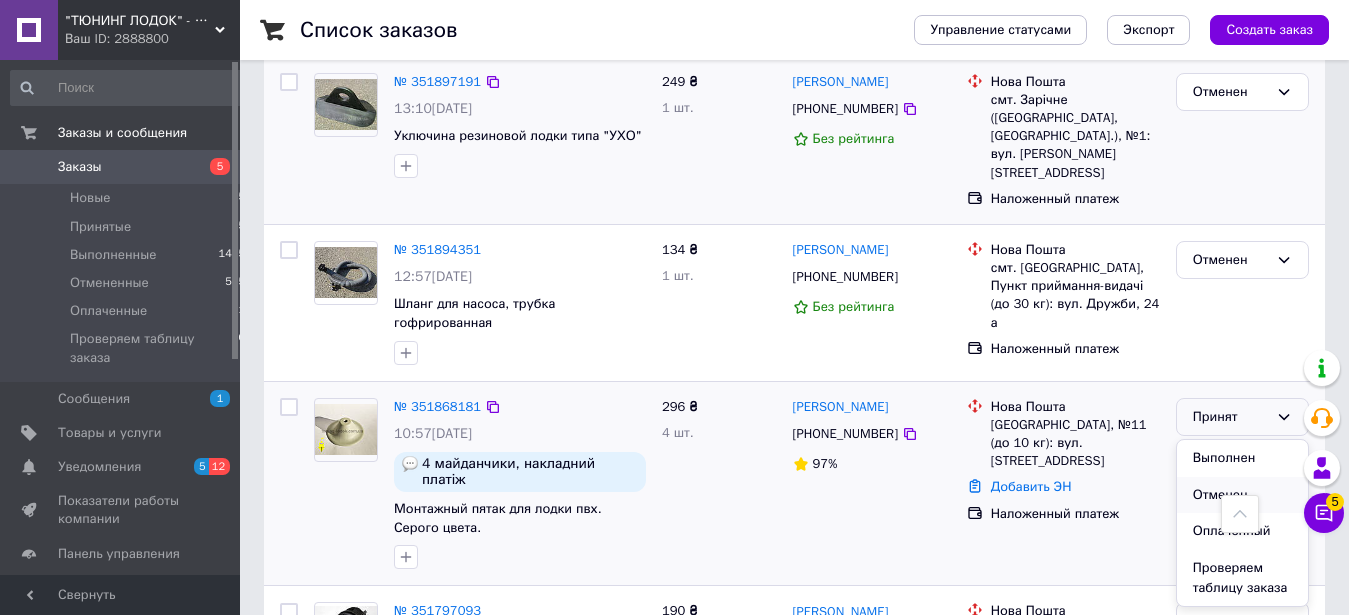 click on "Отменен" at bounding box center [1242, 495] 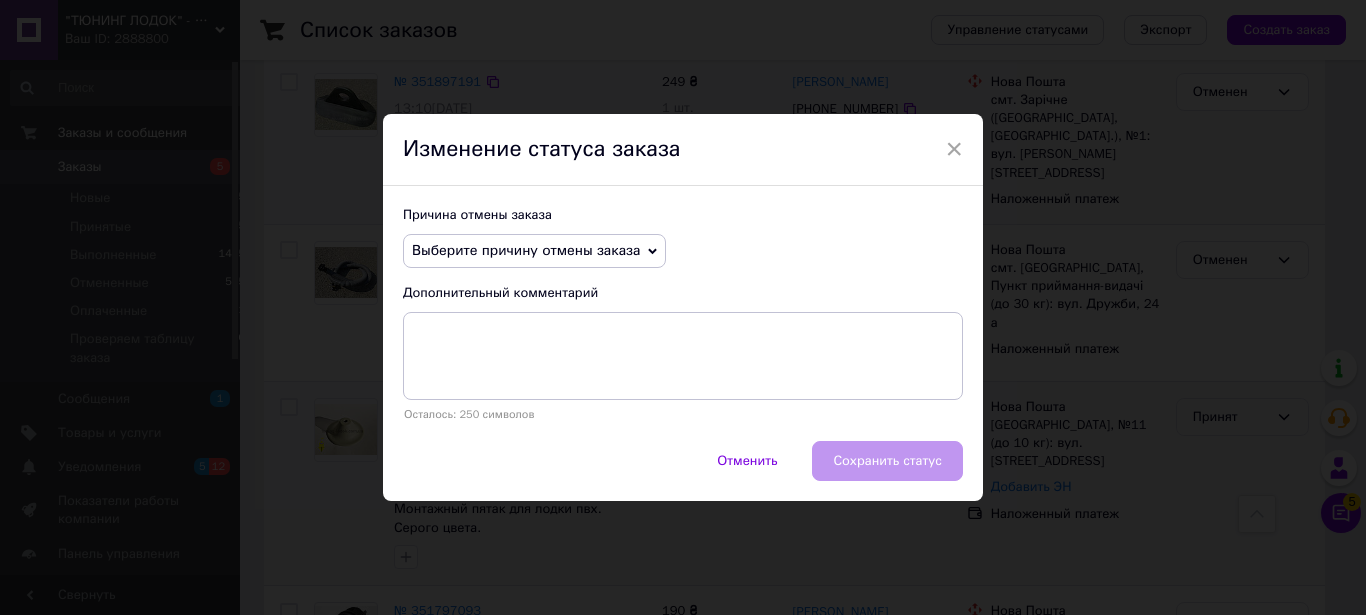 click on "Выберите причину отмены заказа" at bounding box center (534, 251) 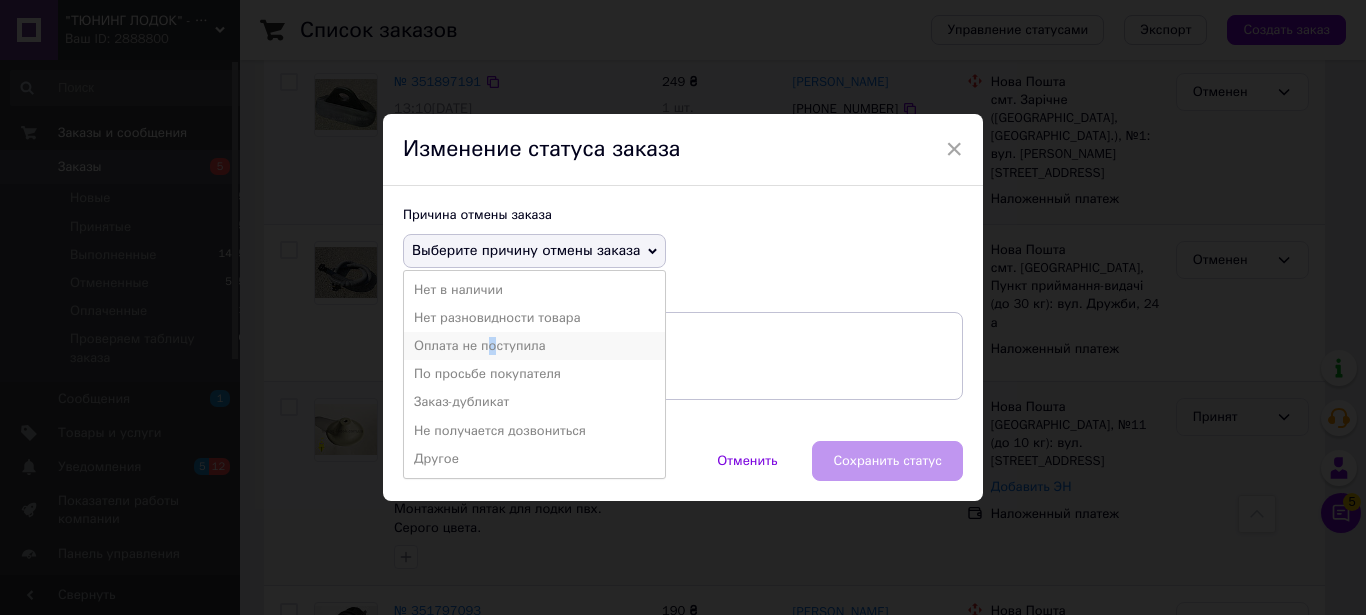 click on "Оплата не поступила" at bounding box center (534, 346) 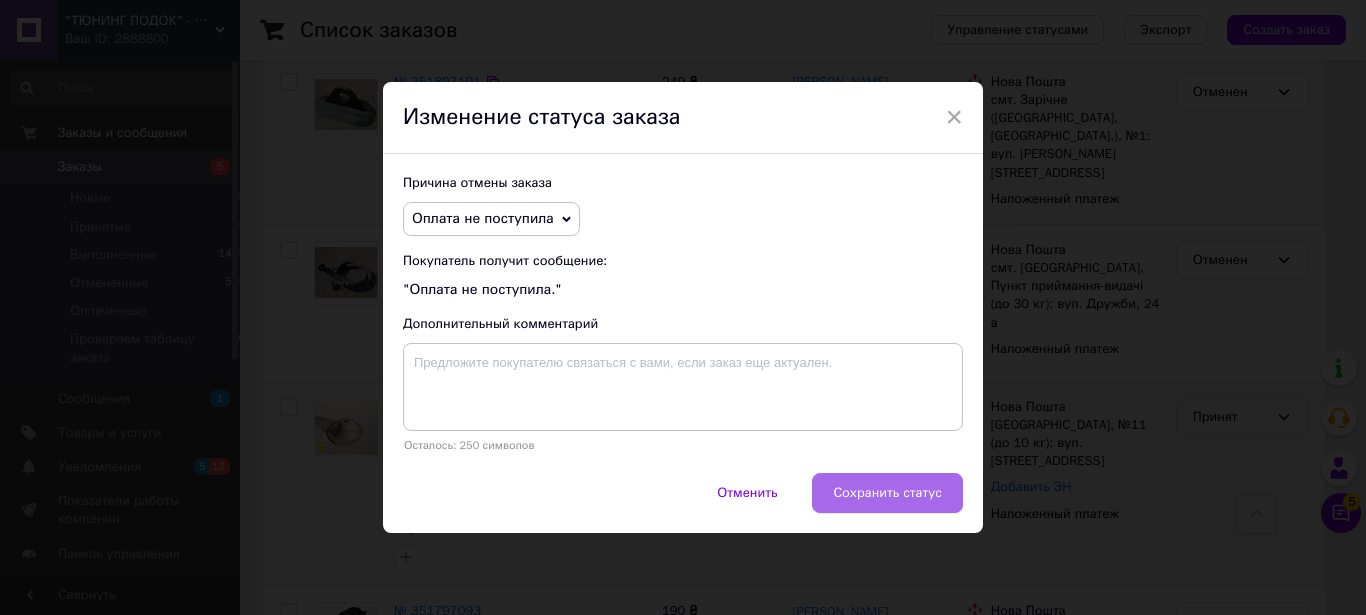 click on "Сохранить статус" at bounding box center (887, 493) 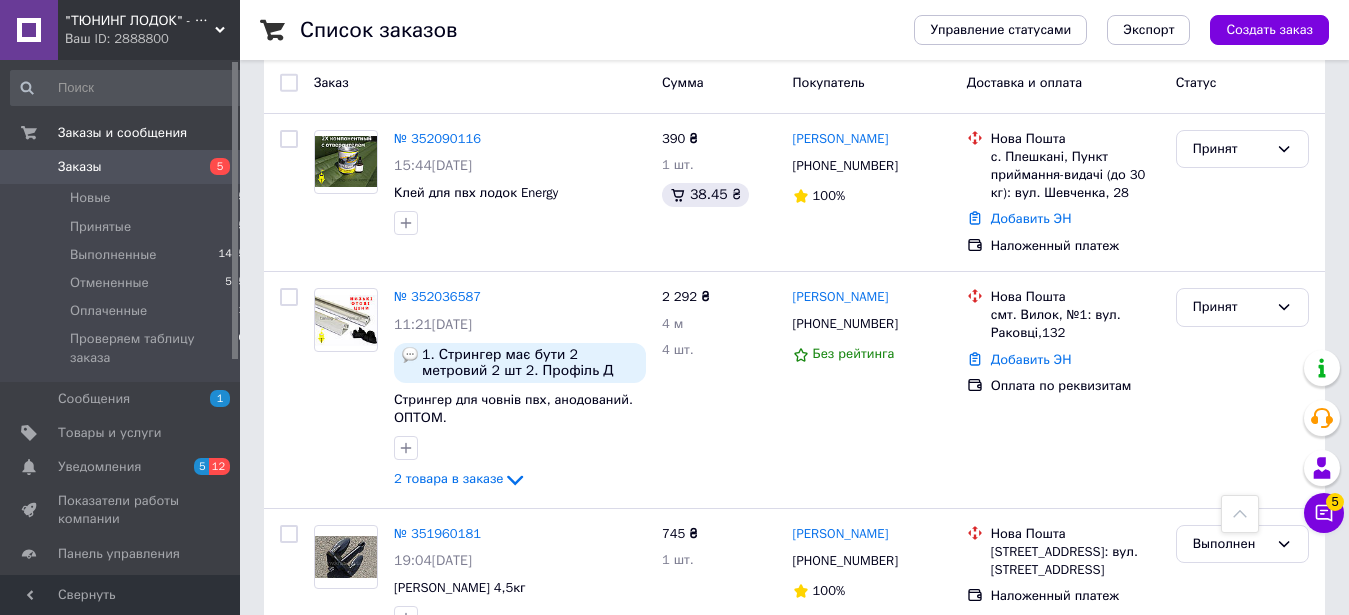scroll, scrollTop: 0, scrollLeft: 0, axis: both 